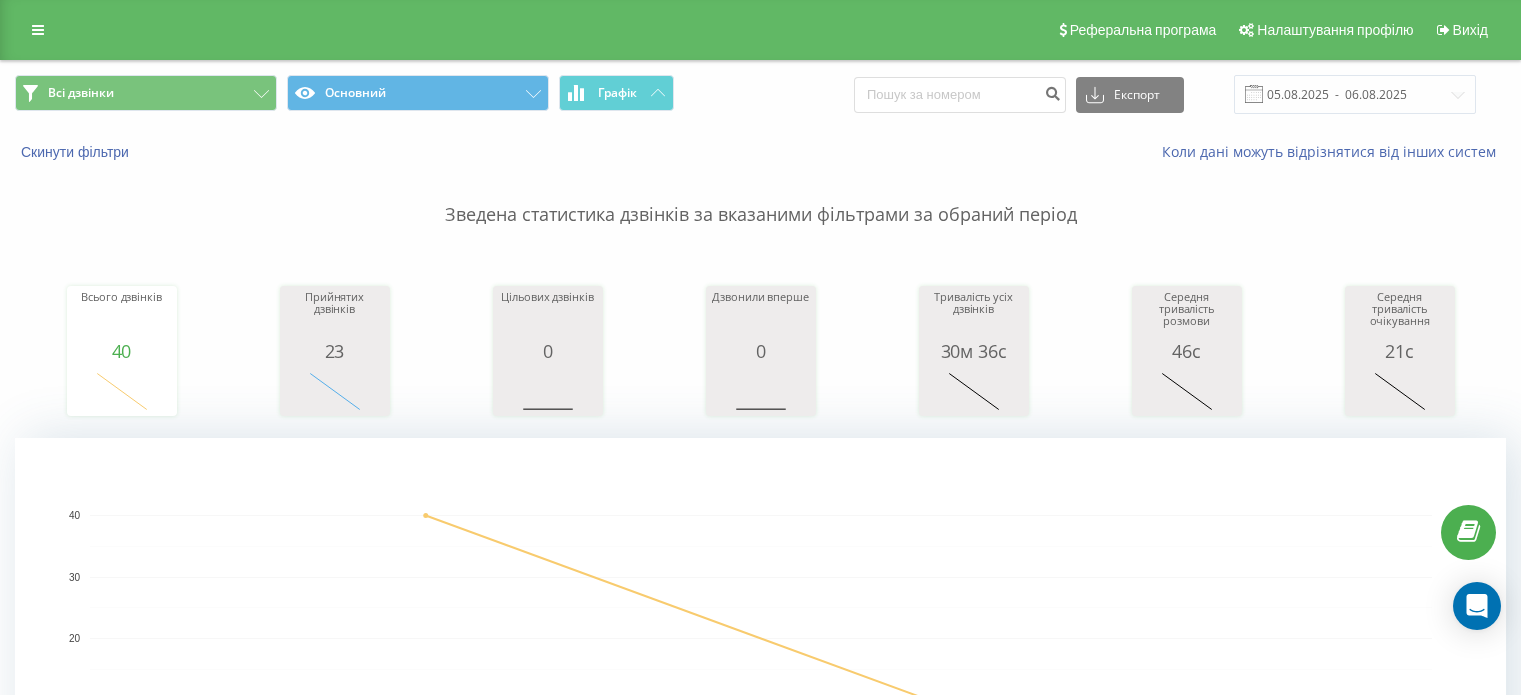 scroll, scrollTop: 0, scrollLeft: 0, axis: both 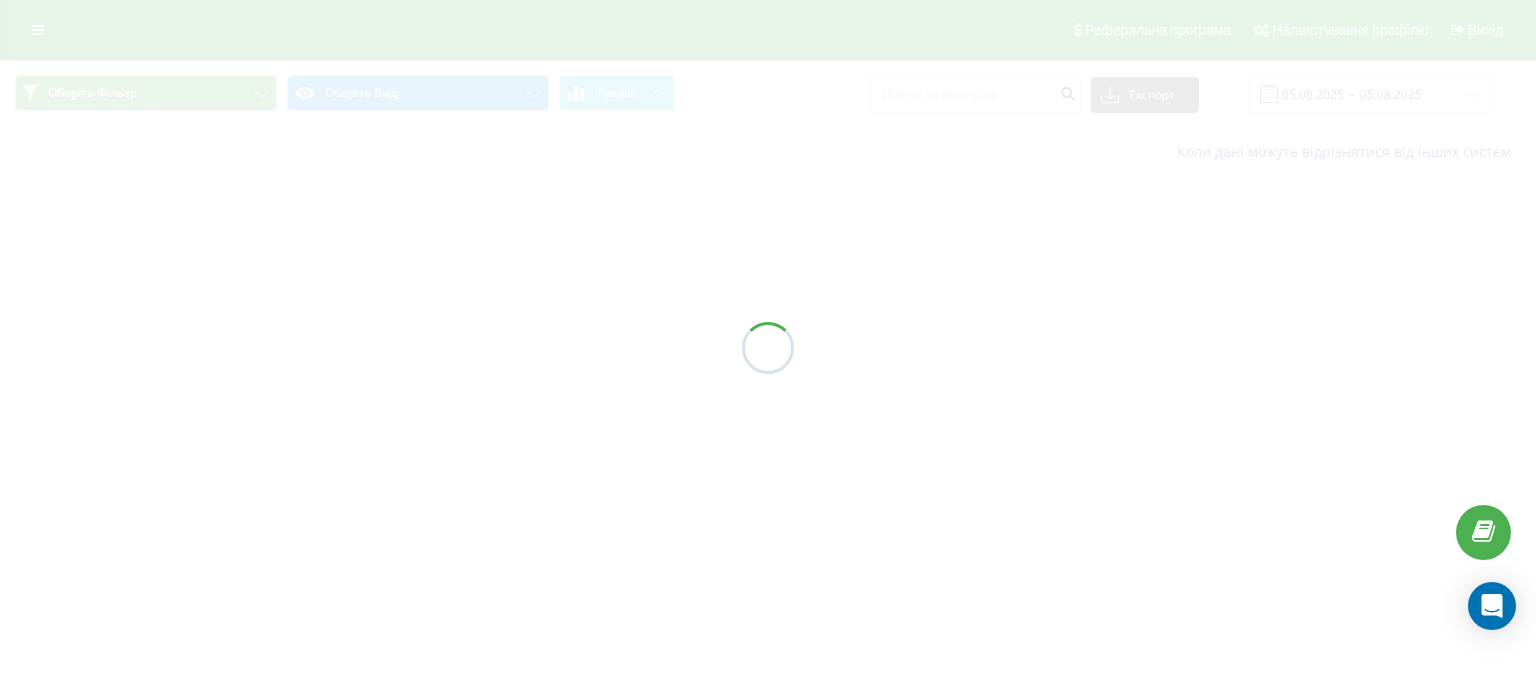 type on "05.08.2025  -  06.08.2025" 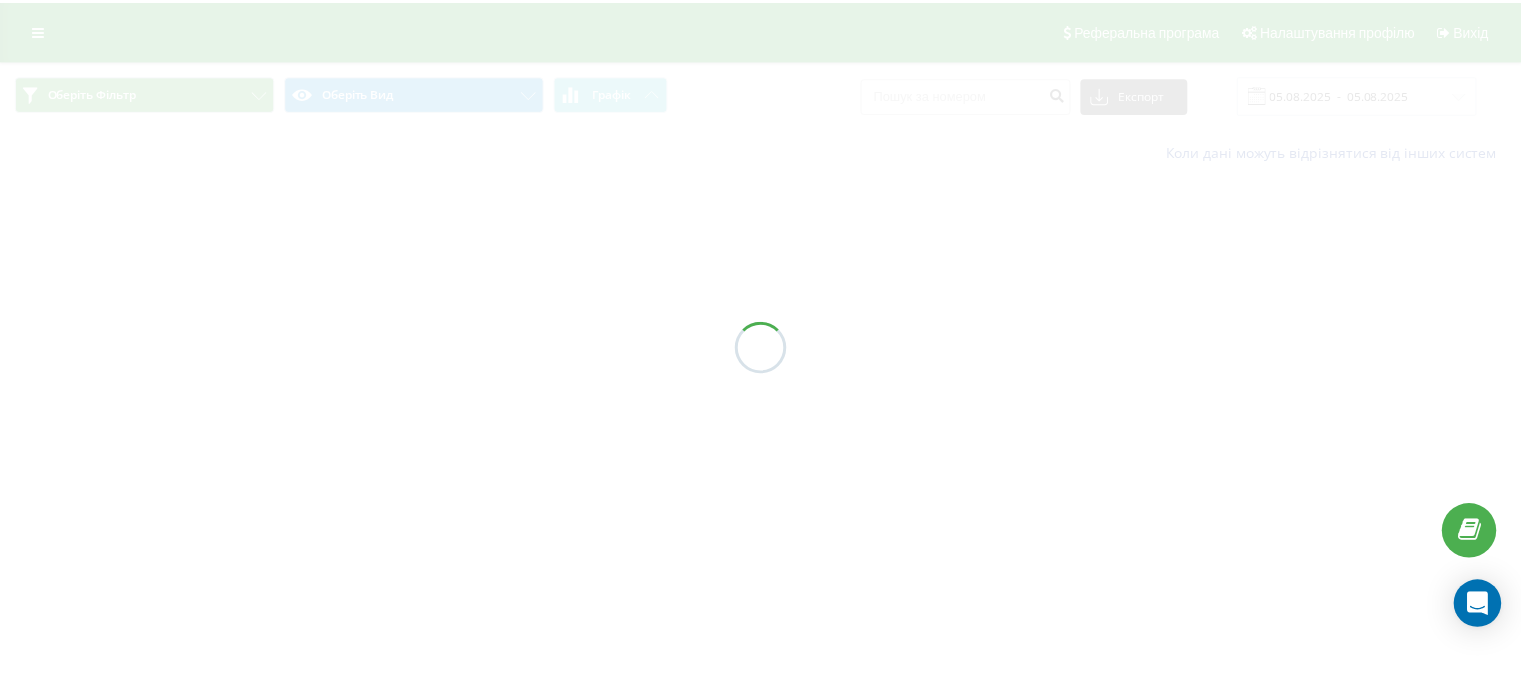 scroll, scrollTop: 0, scrollLeft: 0, axis: both 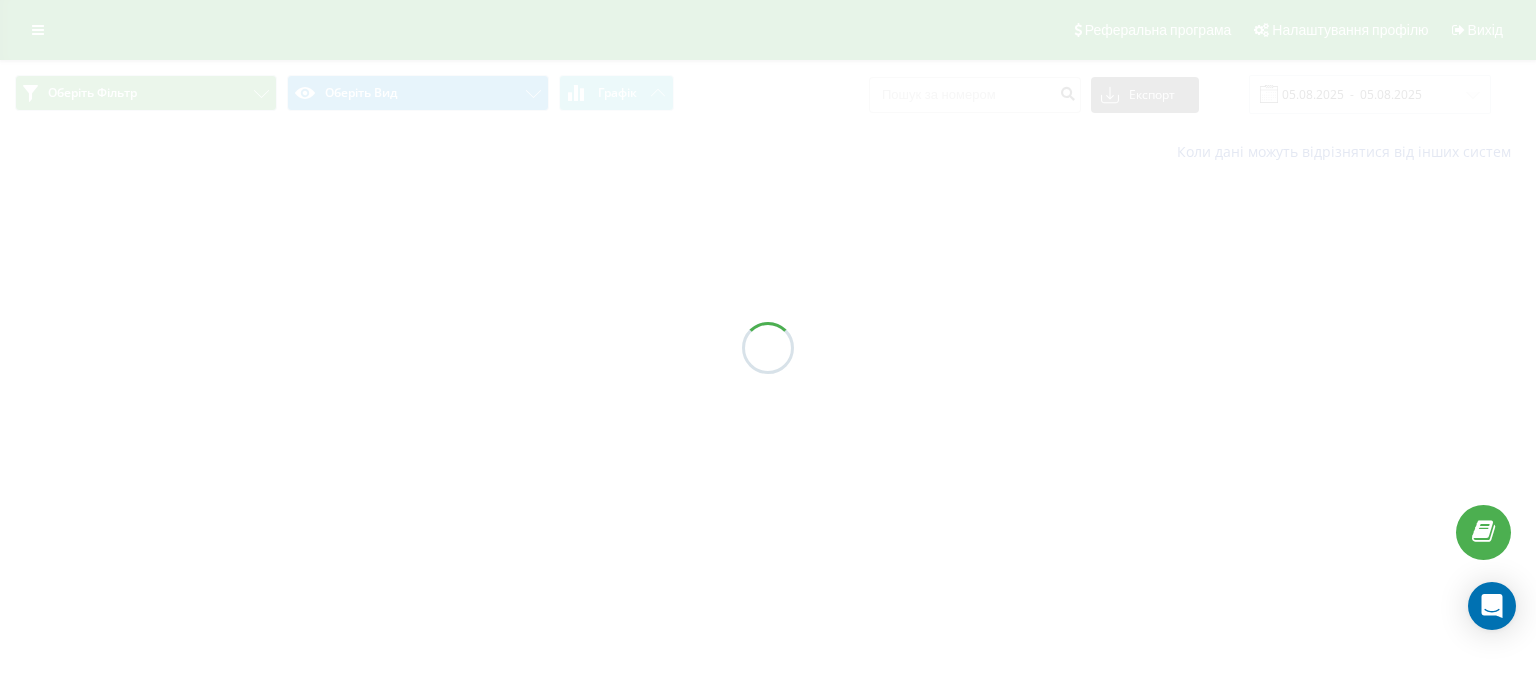 type on "05.08.2025  -  06.08.2025" 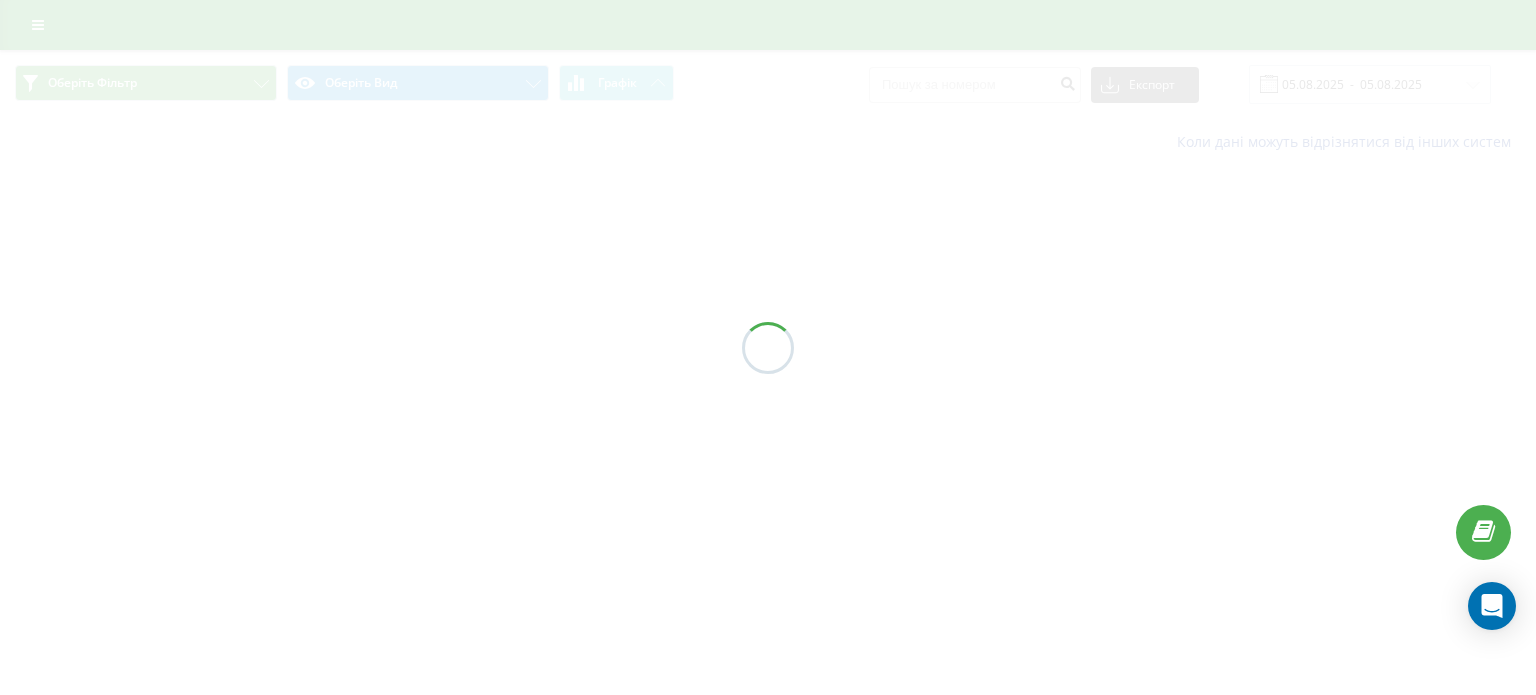 scroll, scrollTop: 0, scrollLeft: 0, axis: both 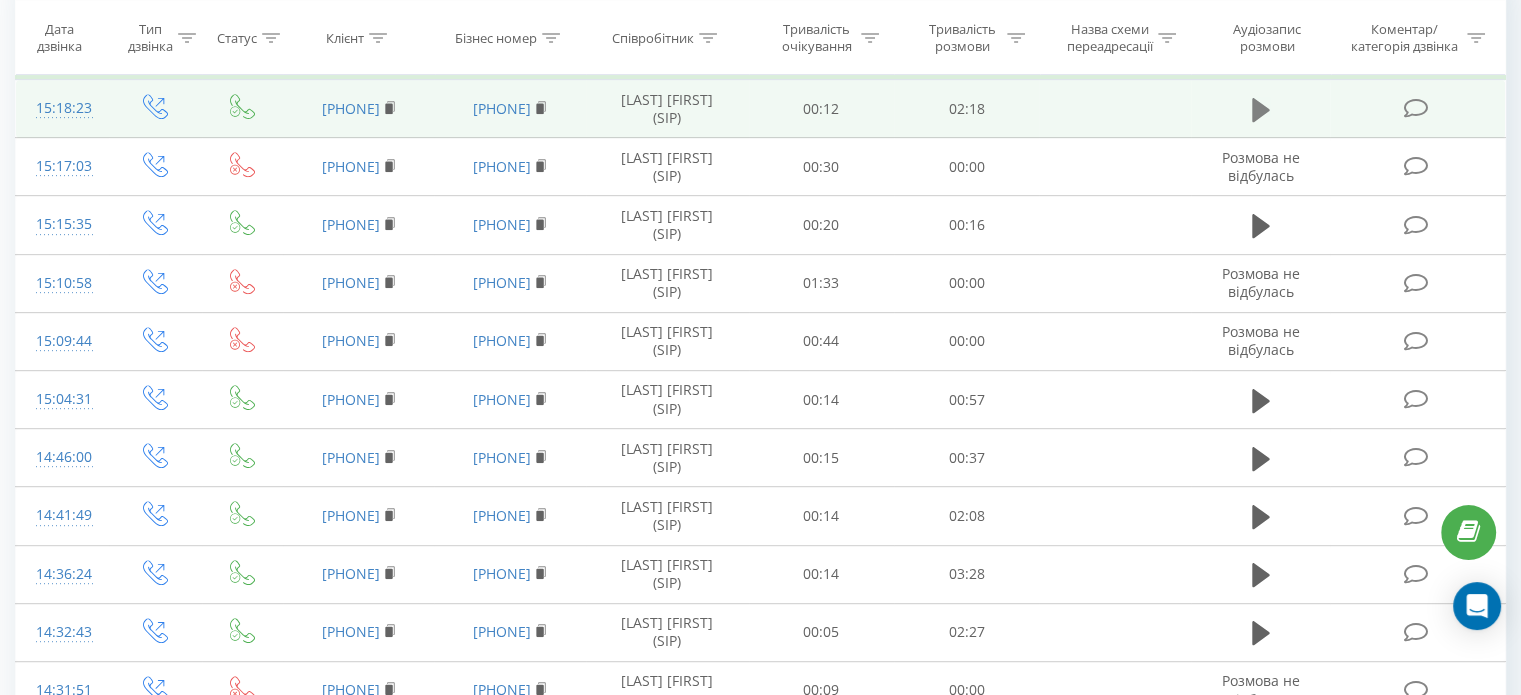 click 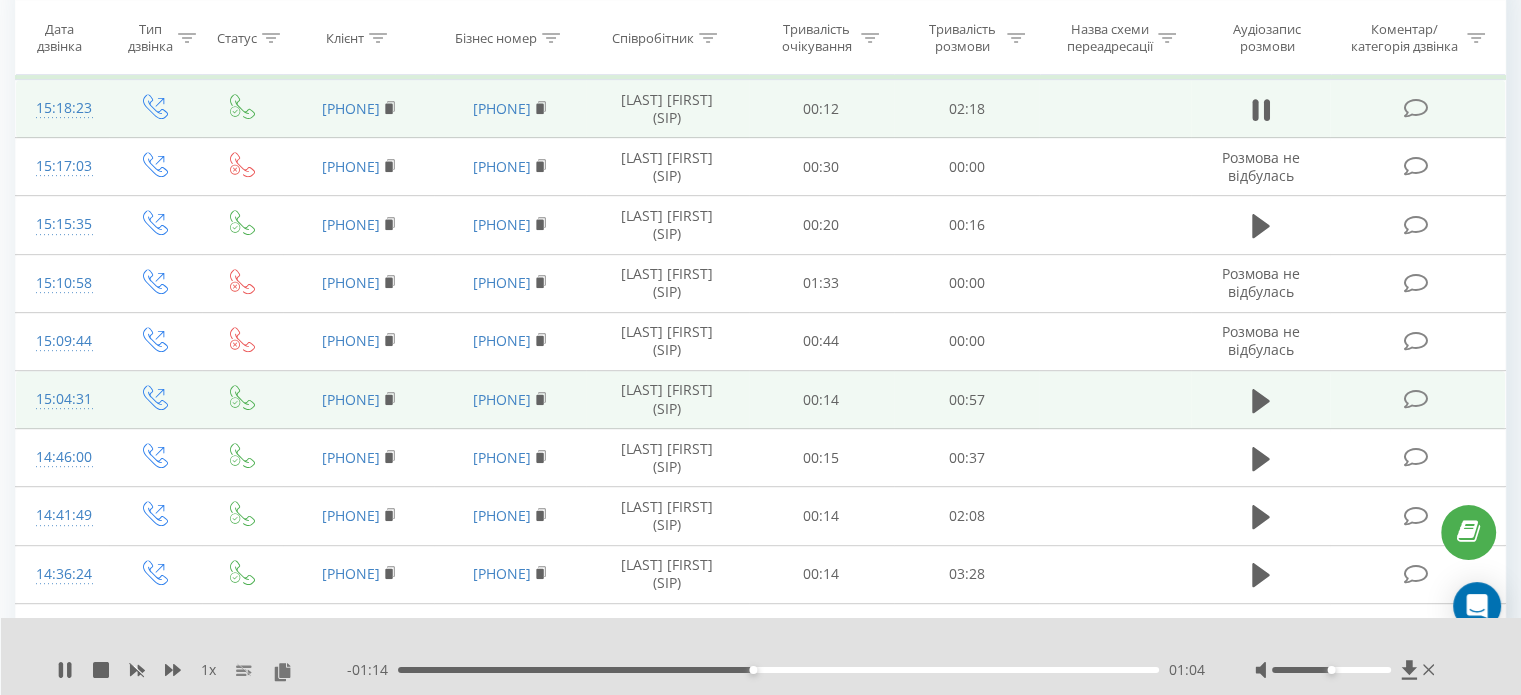 click at bounding box center (1114, 400) 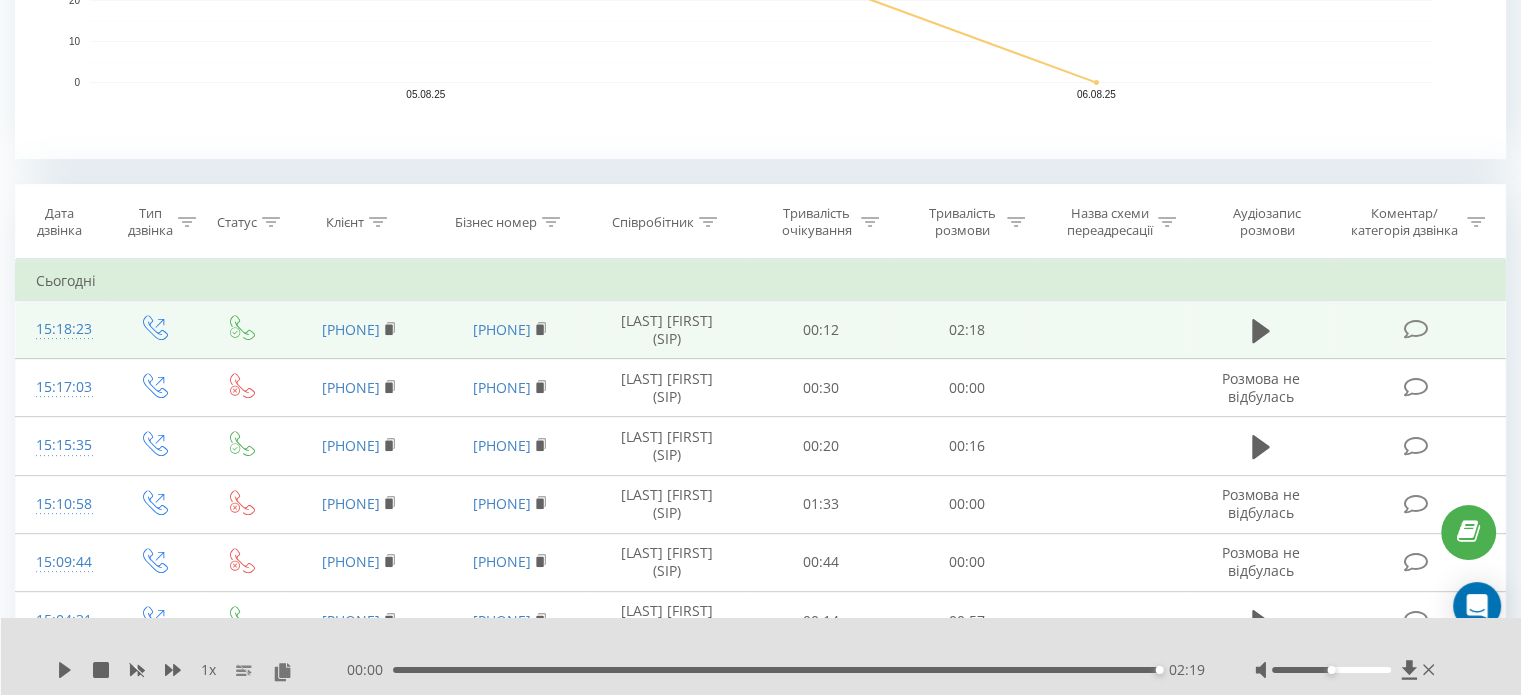 scroll, scrollTop: 700, scrollLeft: 0, axis: vertical 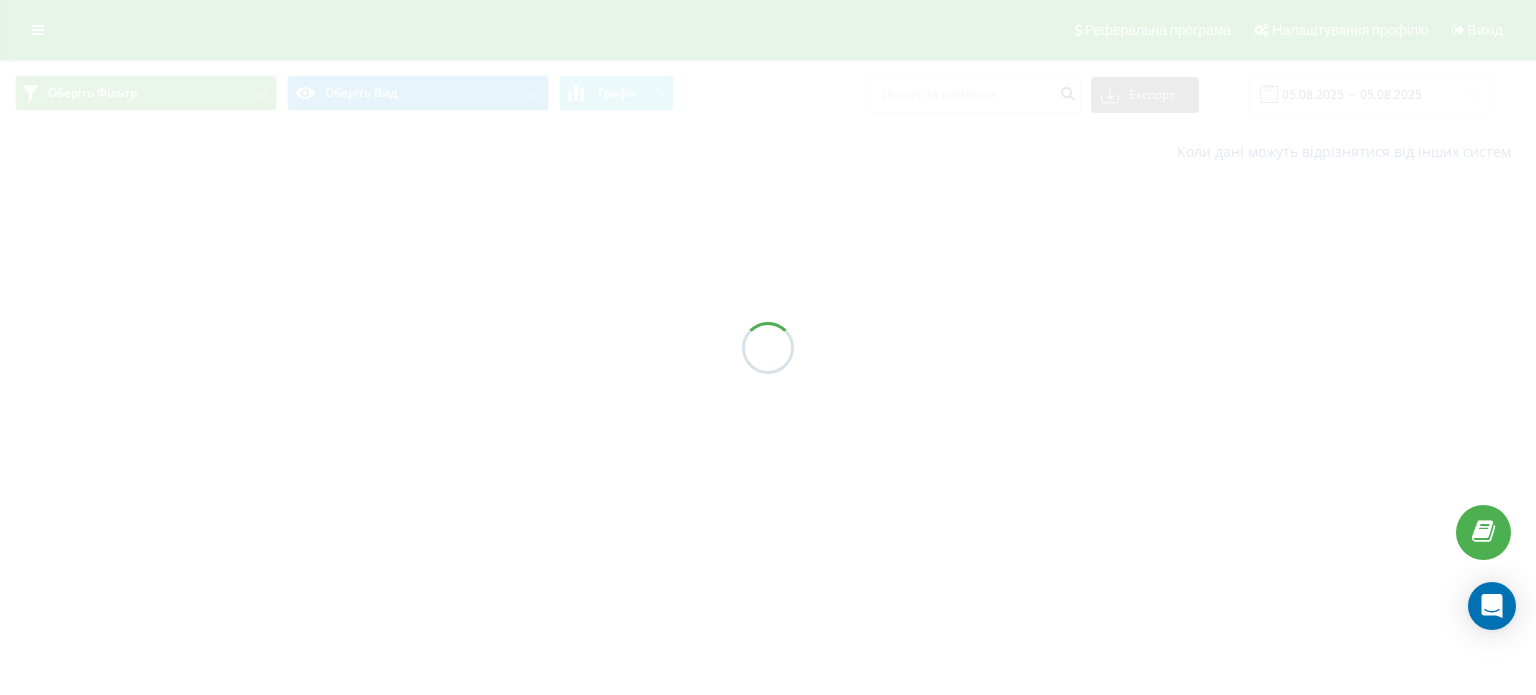 type on "05.08.2025  -  06.08.2025" 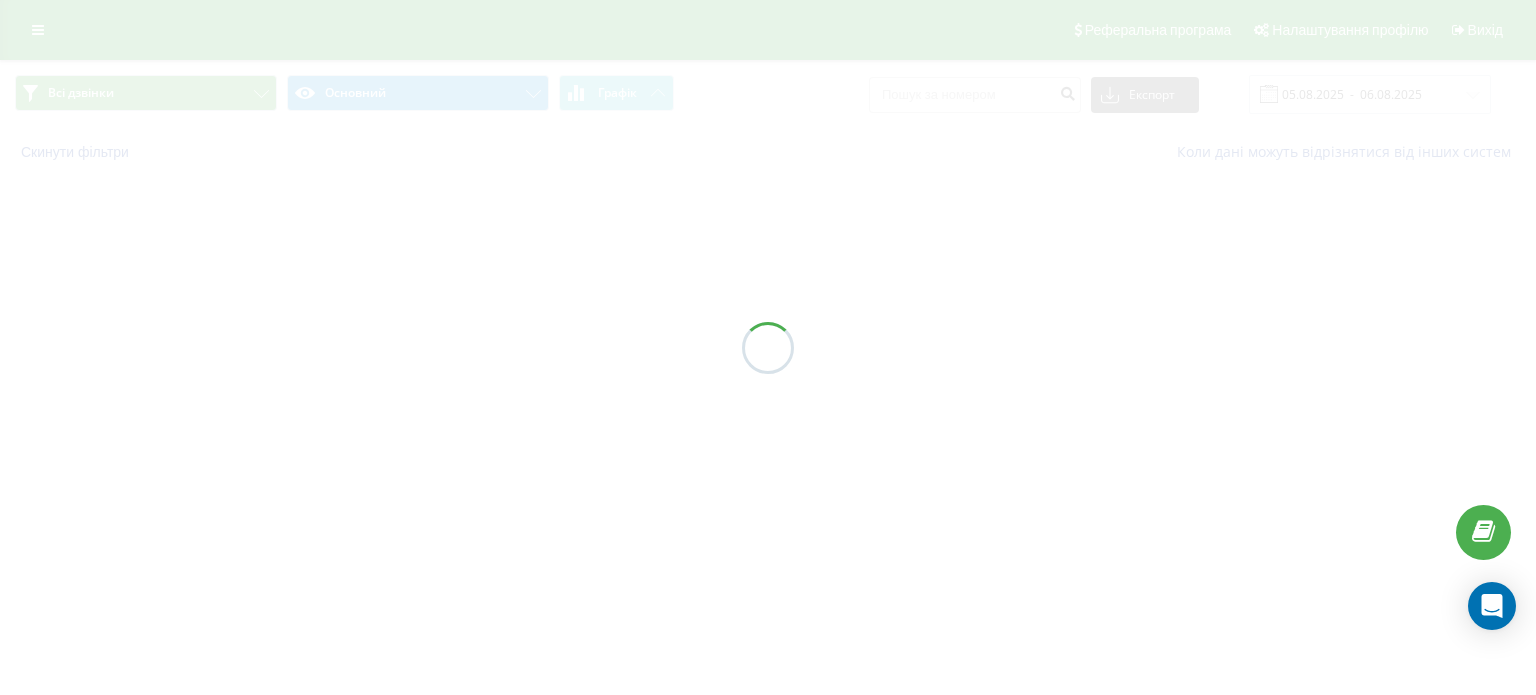 scroll, scrollTop: 0, scrollLeft: 0, axis: both 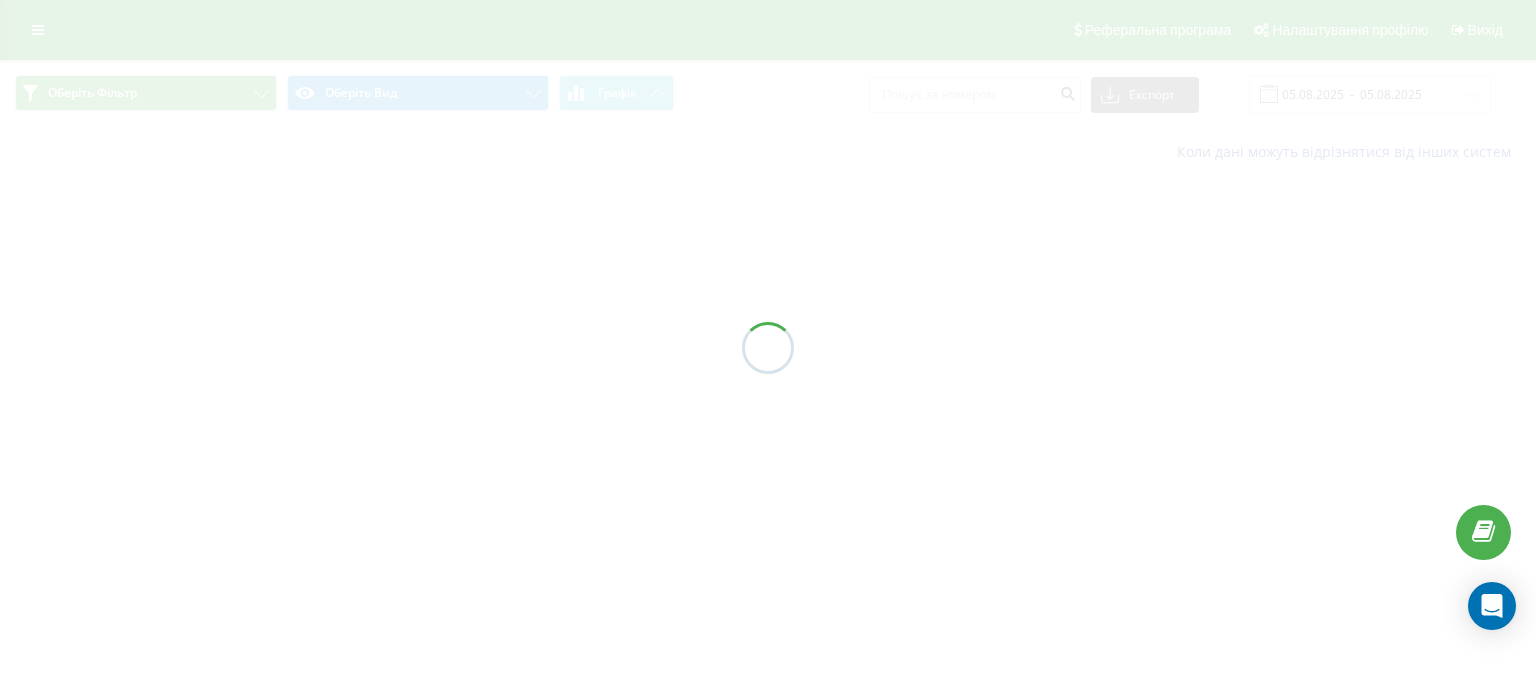 type on "05.08.2025  -  06.08.2025" 